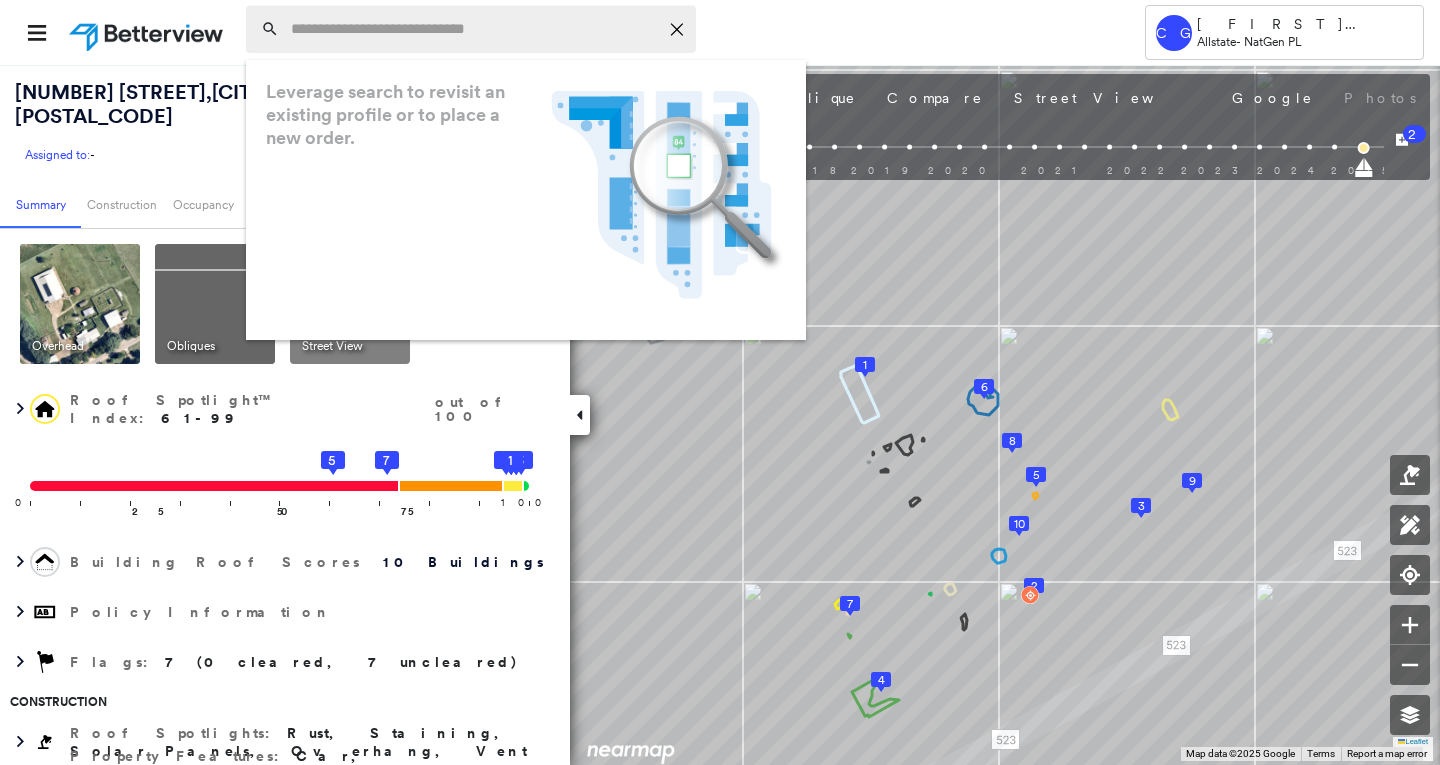 scroll, scrollTop: 0, scrollLeft: 0, axis: both 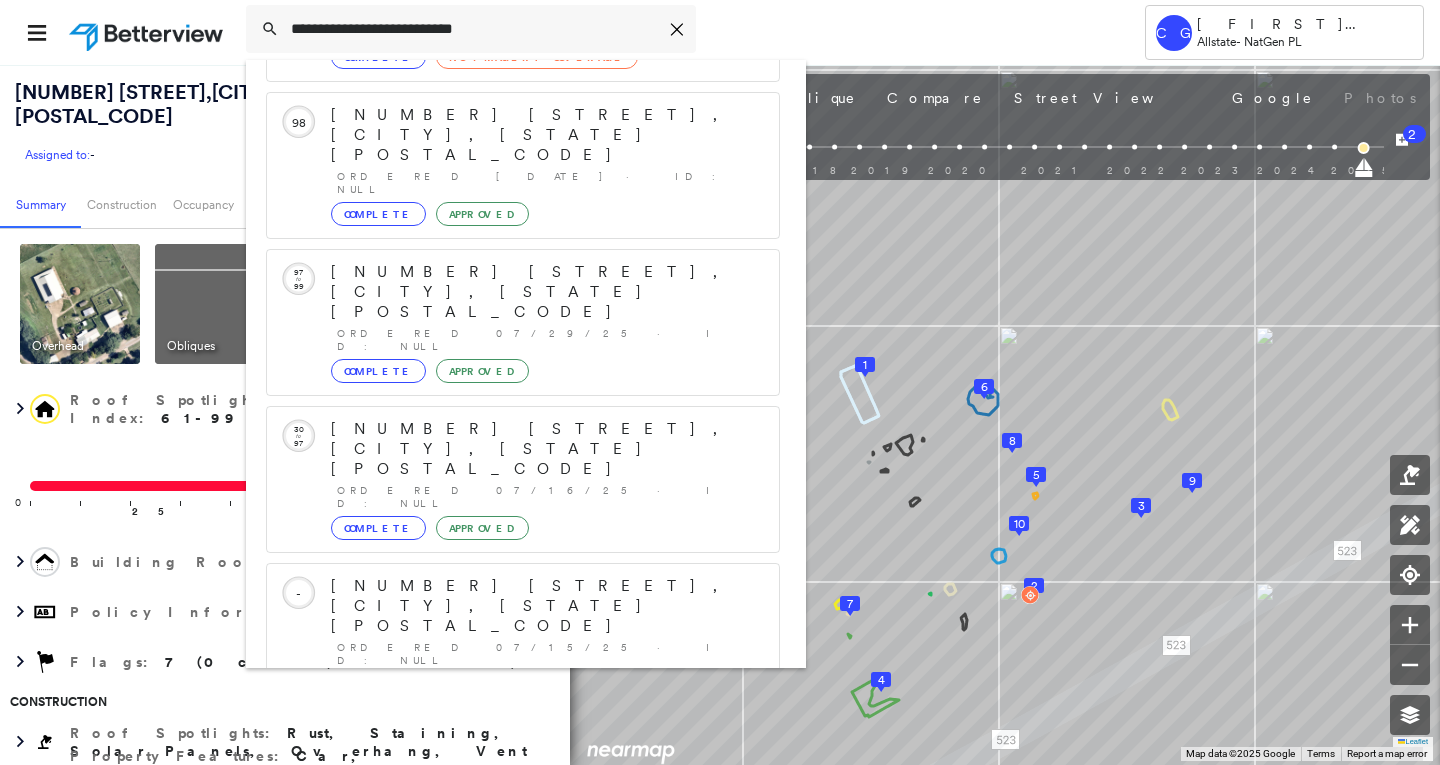 type on "**********" 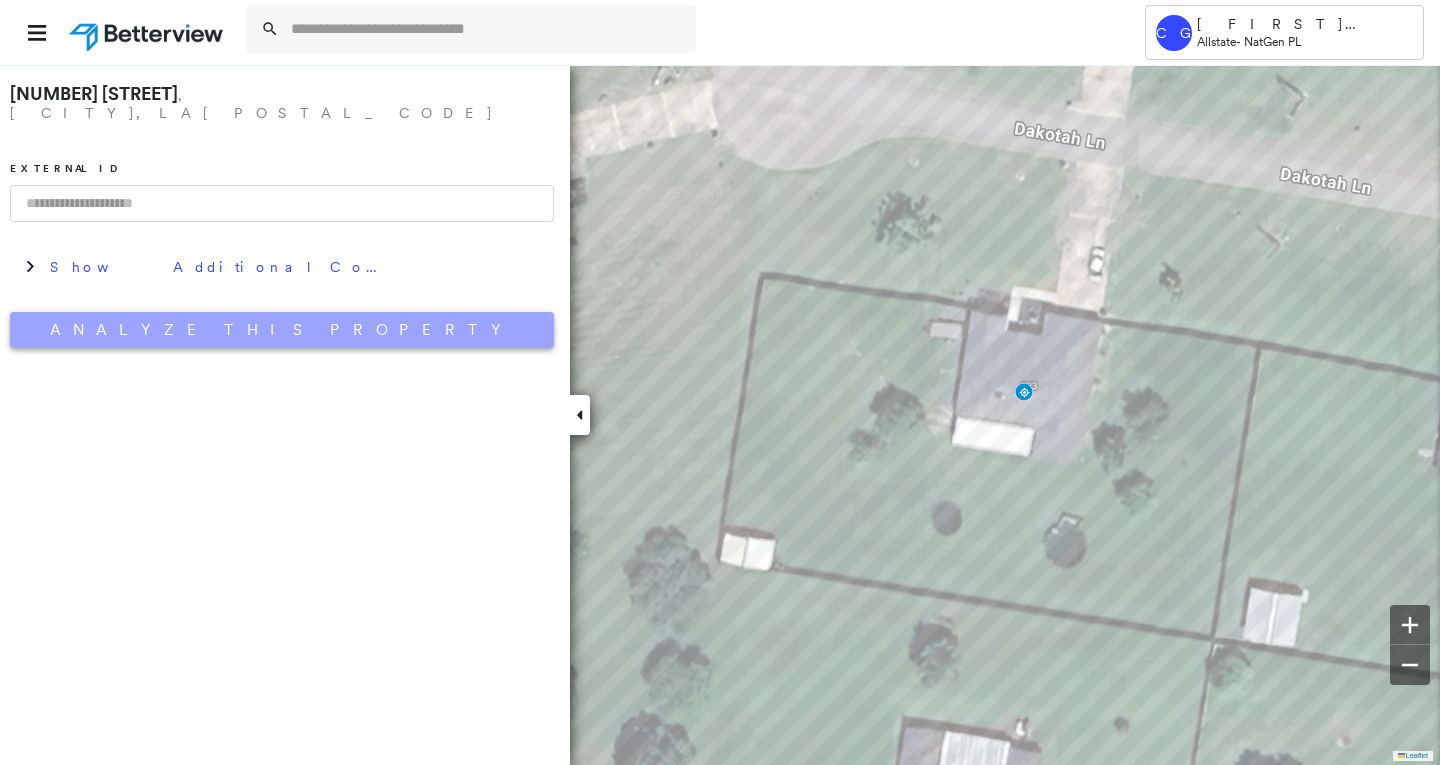 click on "Analyze This Property" at bounding box center (282, 330) 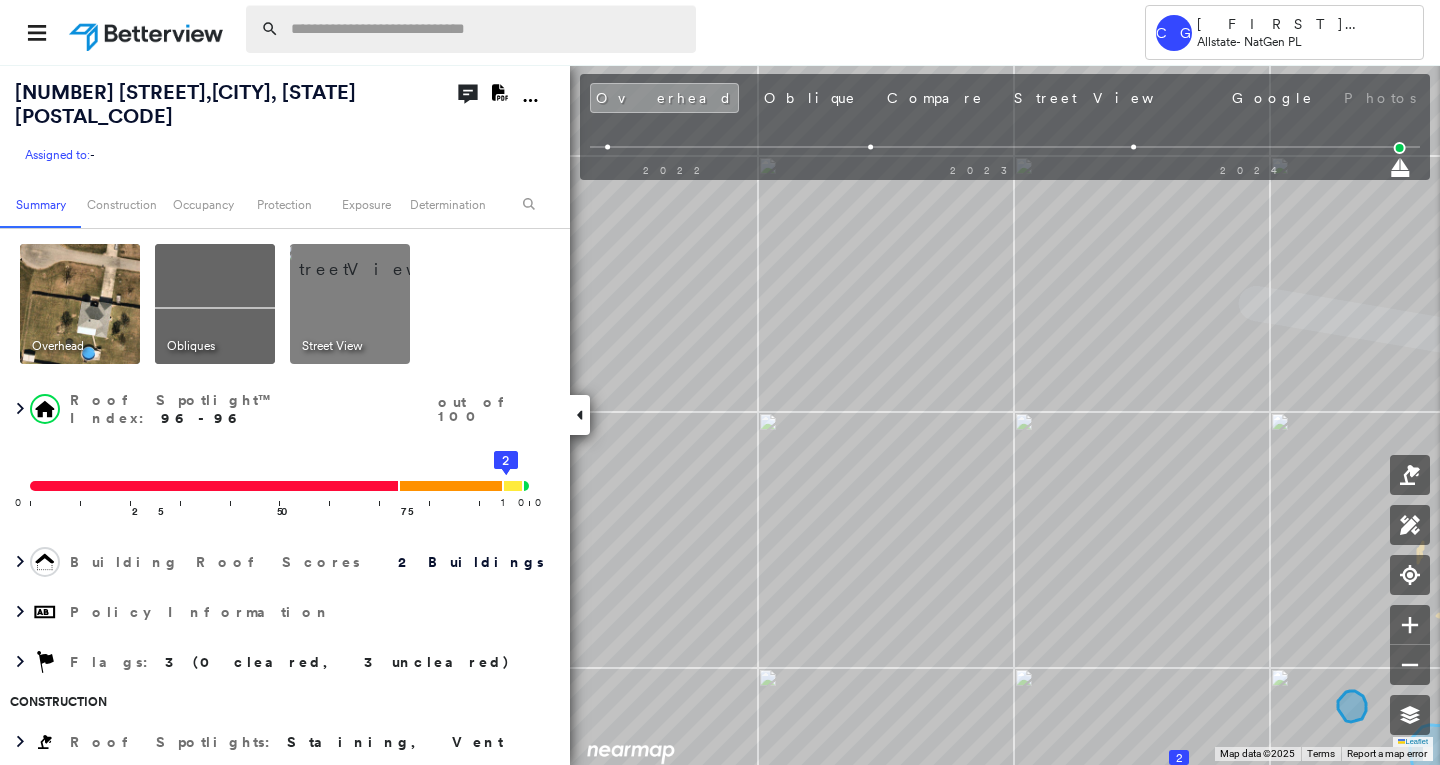 click at bounding box center (487, 29) 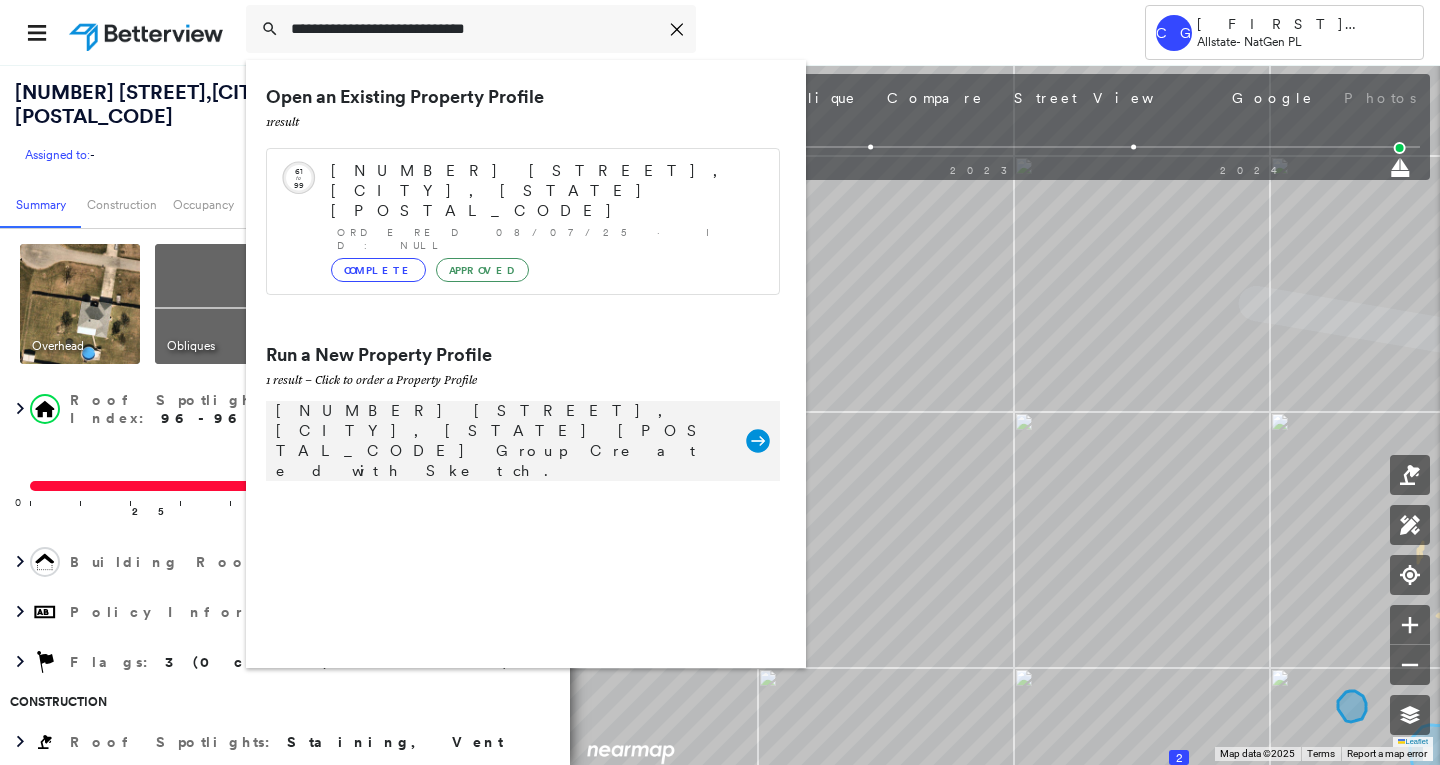 type on "**********" 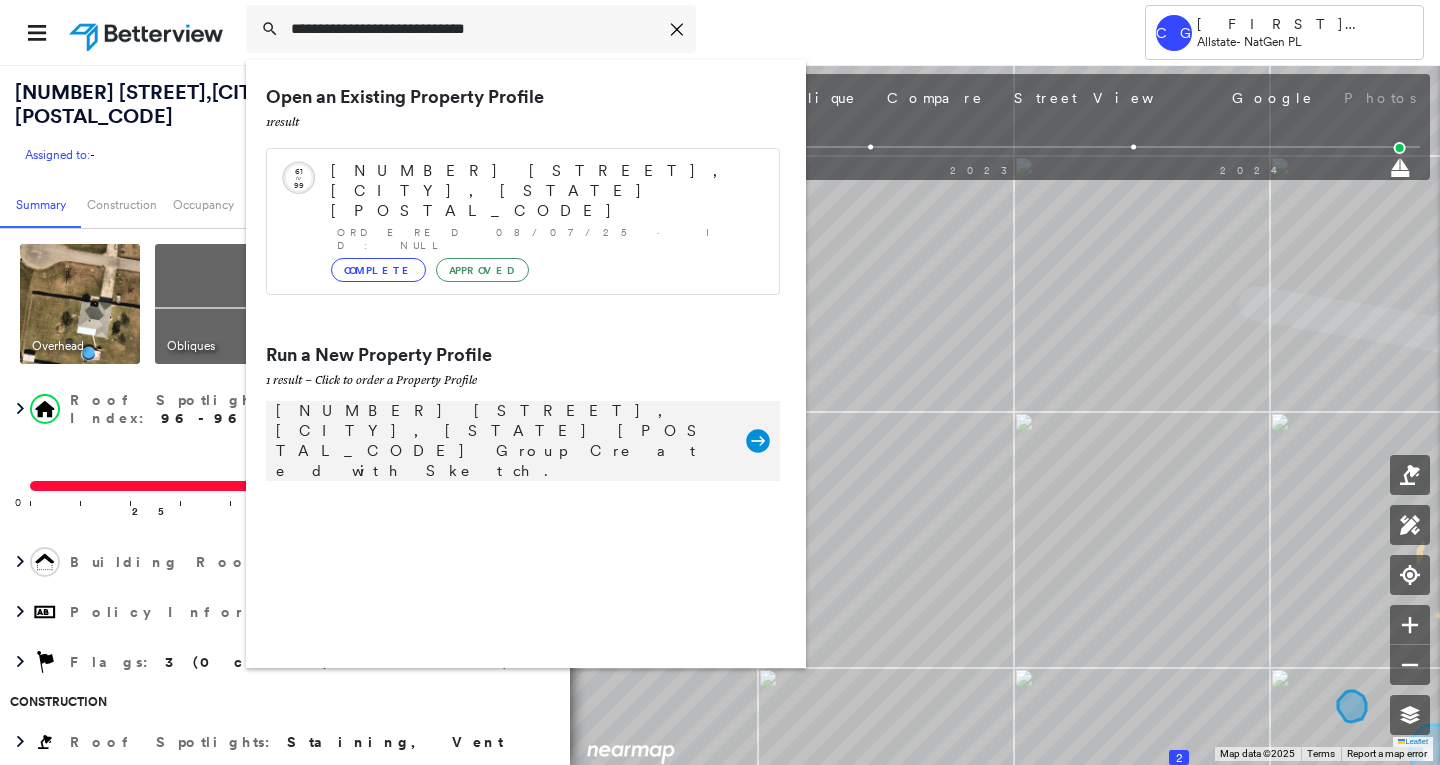 click on "[NUMBER] [STREET], [CITY], [STATE] [POSTAL_CODE] Group Created with Sketch." at bounding box center (523, 441) 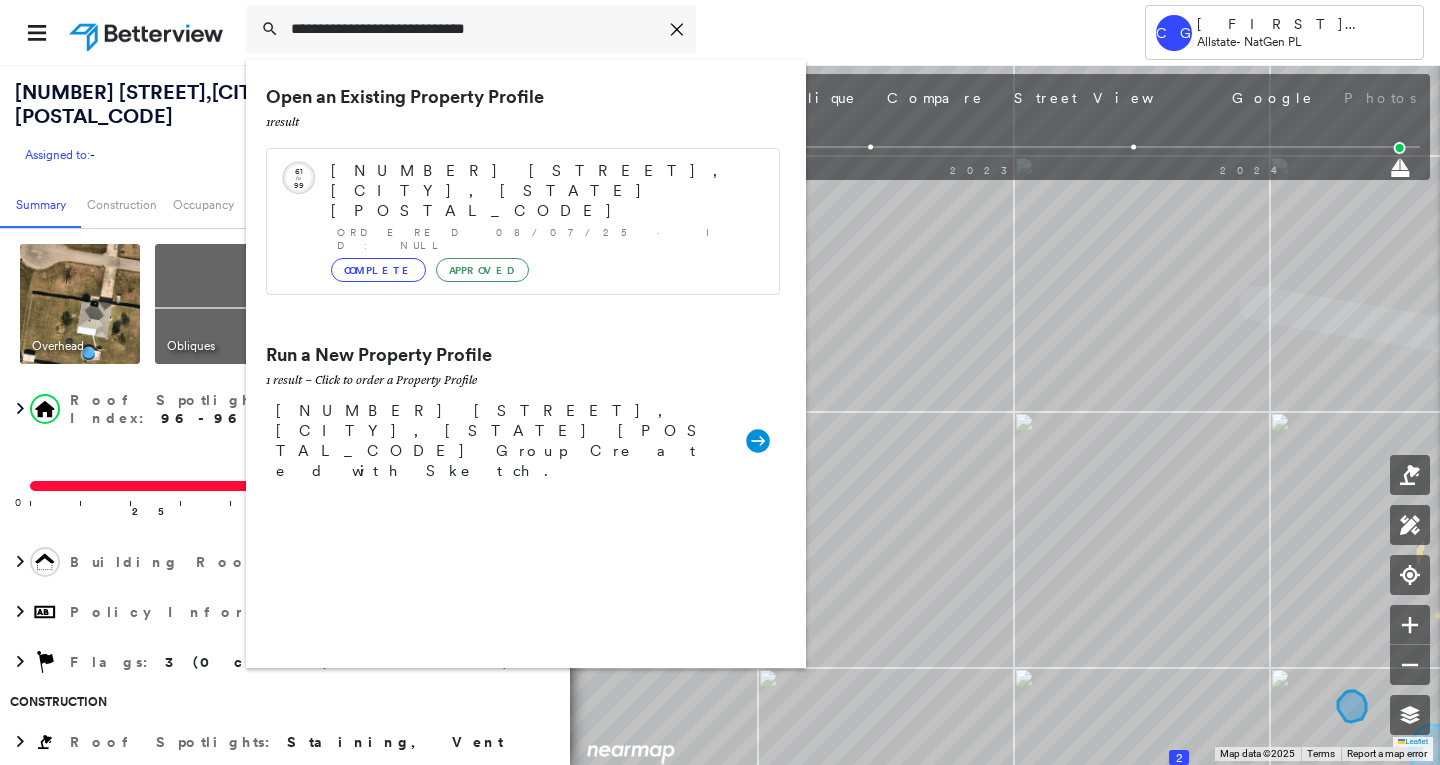 type 